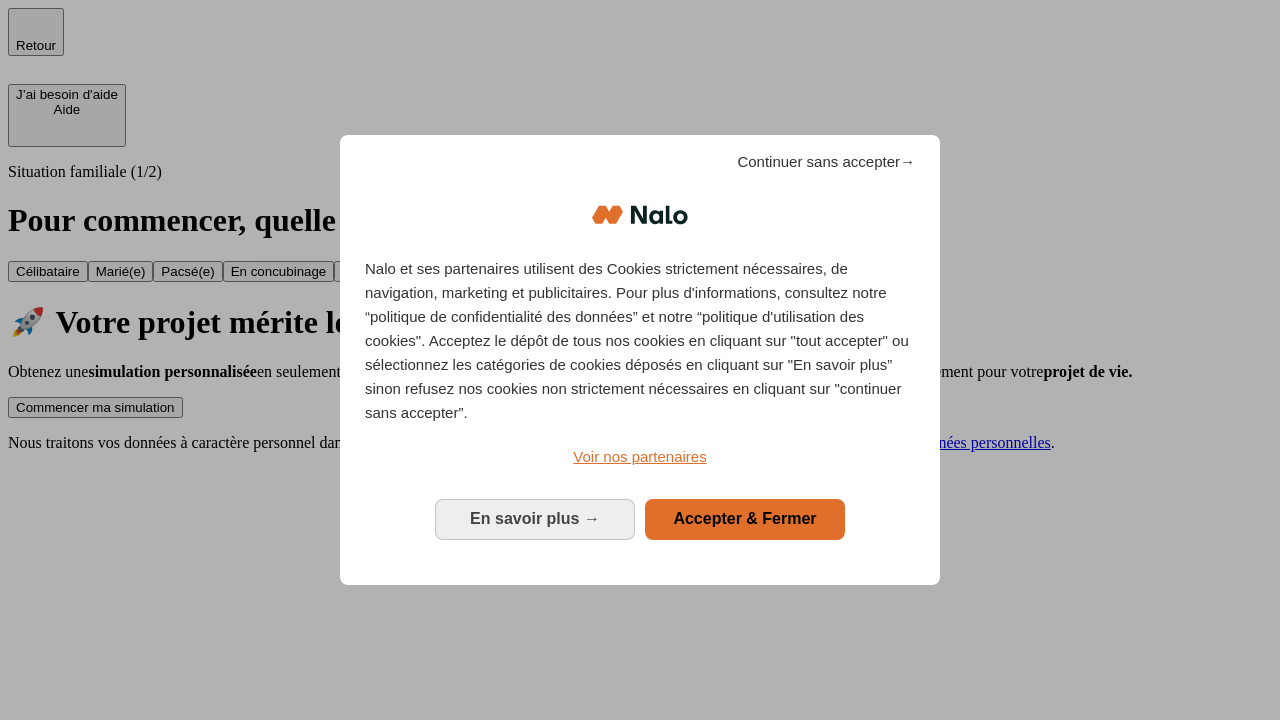 scroll, scrollTop: 0, scrollLeft: 0, axis: both 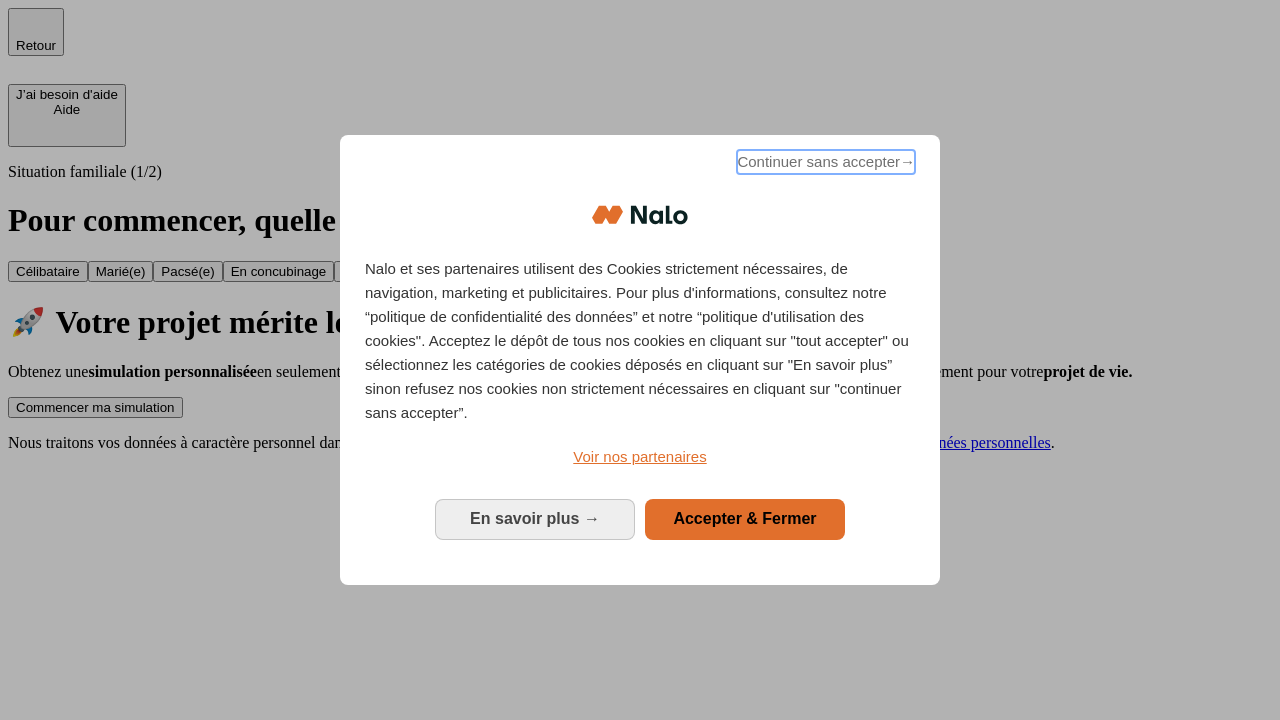 click on "Continuer sans accepter  →" at bounding box center (826, 162) 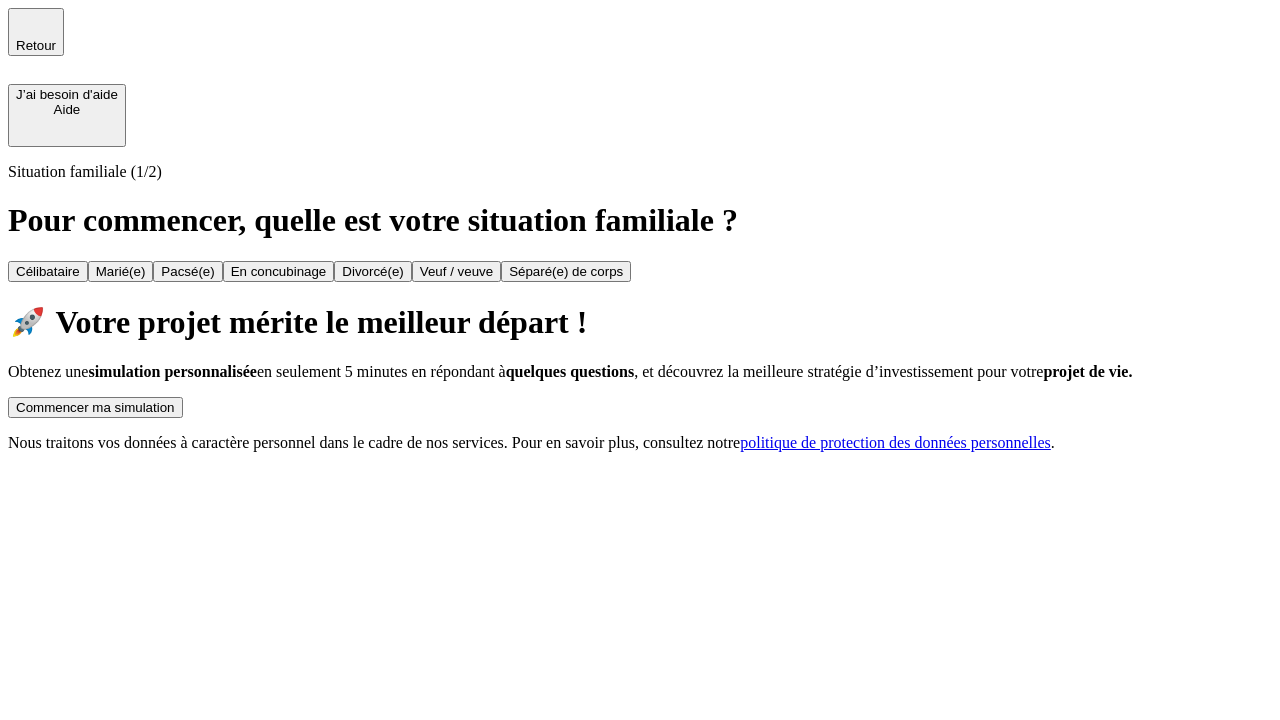 click on "Commencer ma simulation" at bounding box center [95, 407] 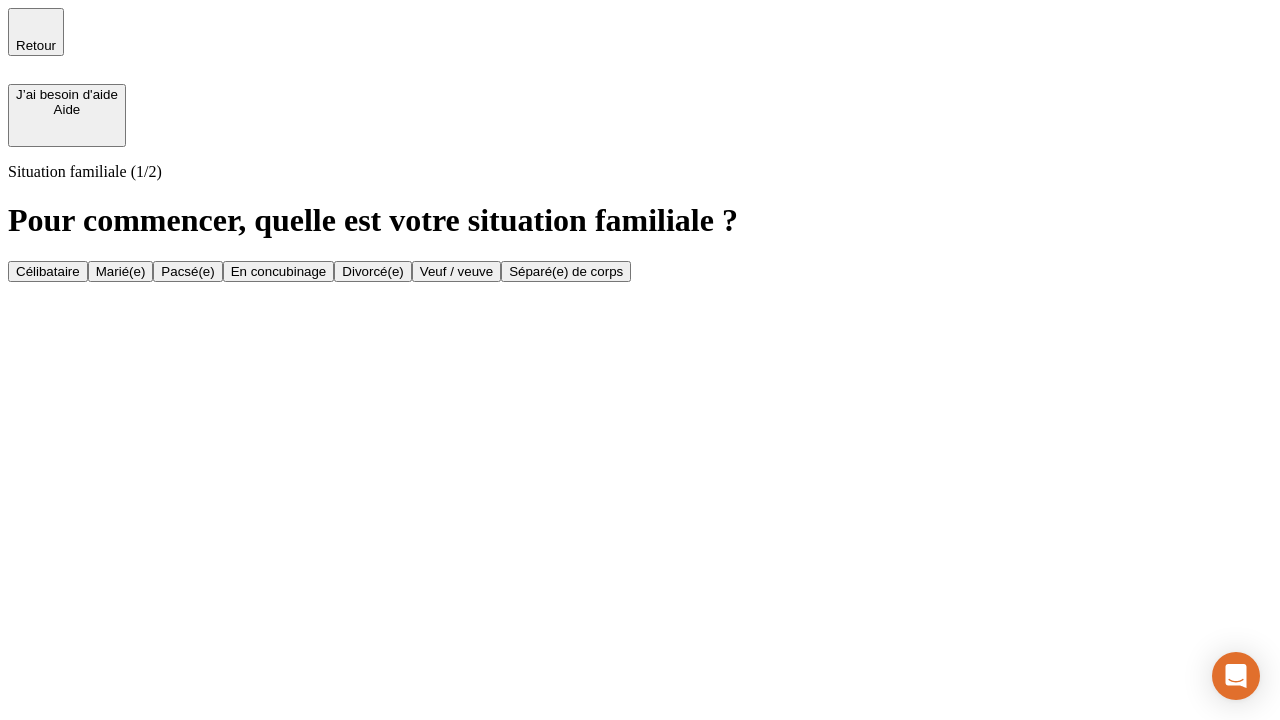 click on "En concubinage" at bounding box center (279, 271) 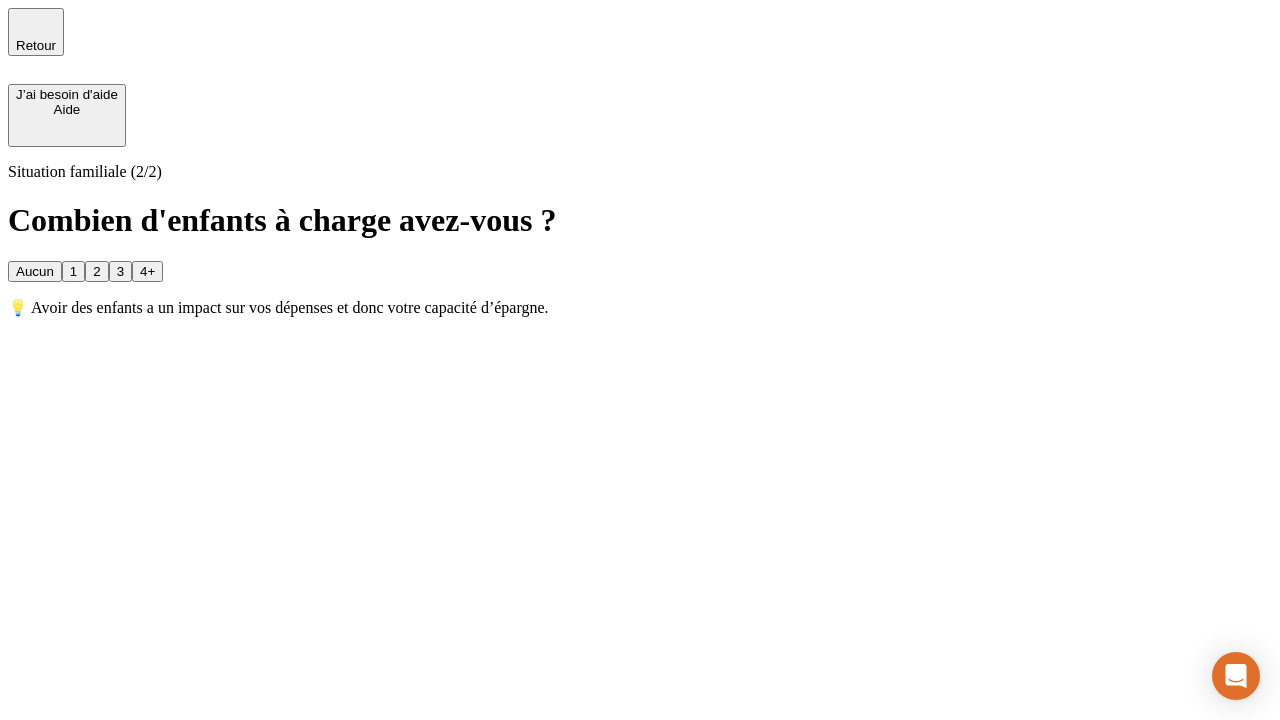click on "2" at bounding box center [96, 271] 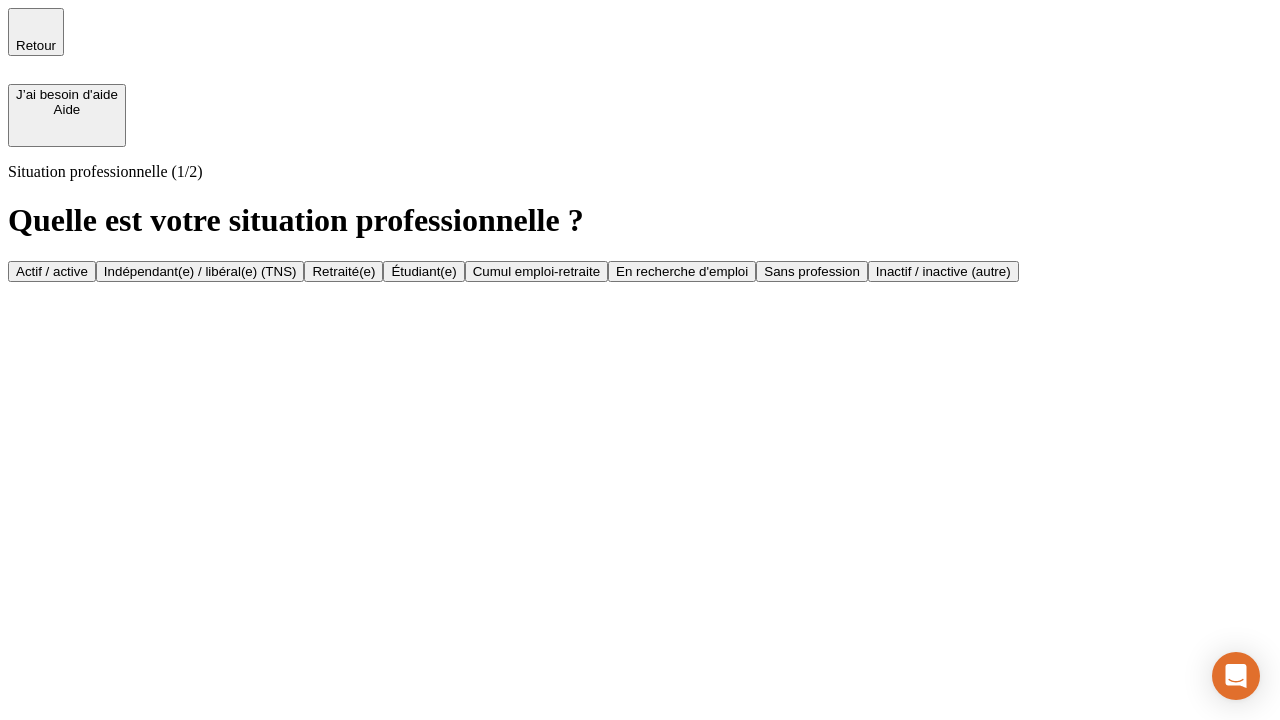 click on "Indépendant(e) / libéral(e) (TNS)" at bounding box center (200, 271) 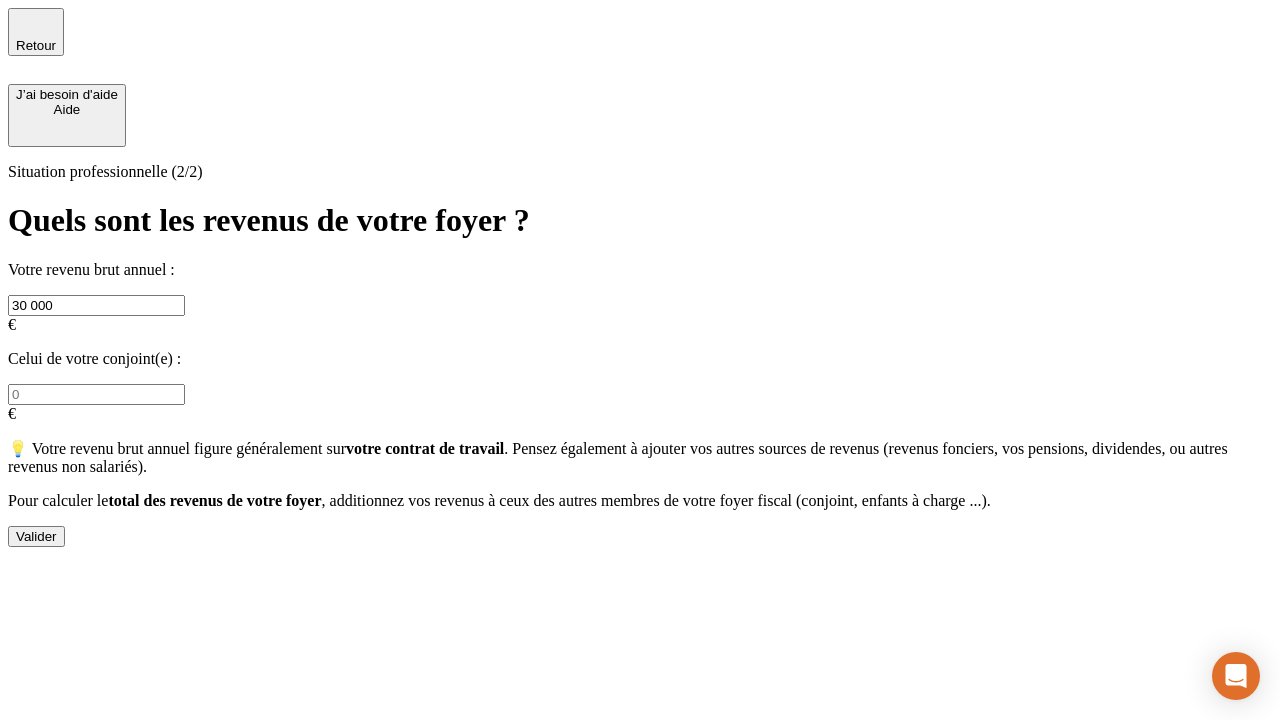 type on "30 000" 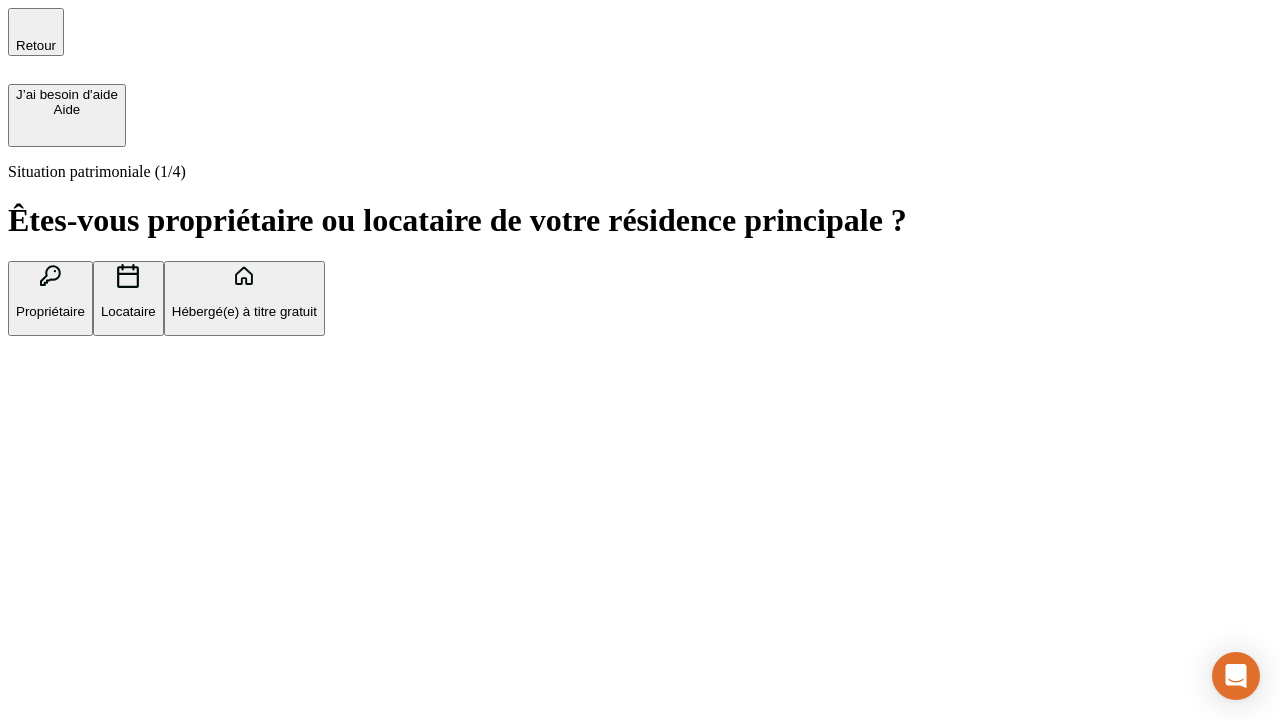 click on "Locataire" at bounding box center (128, 311) 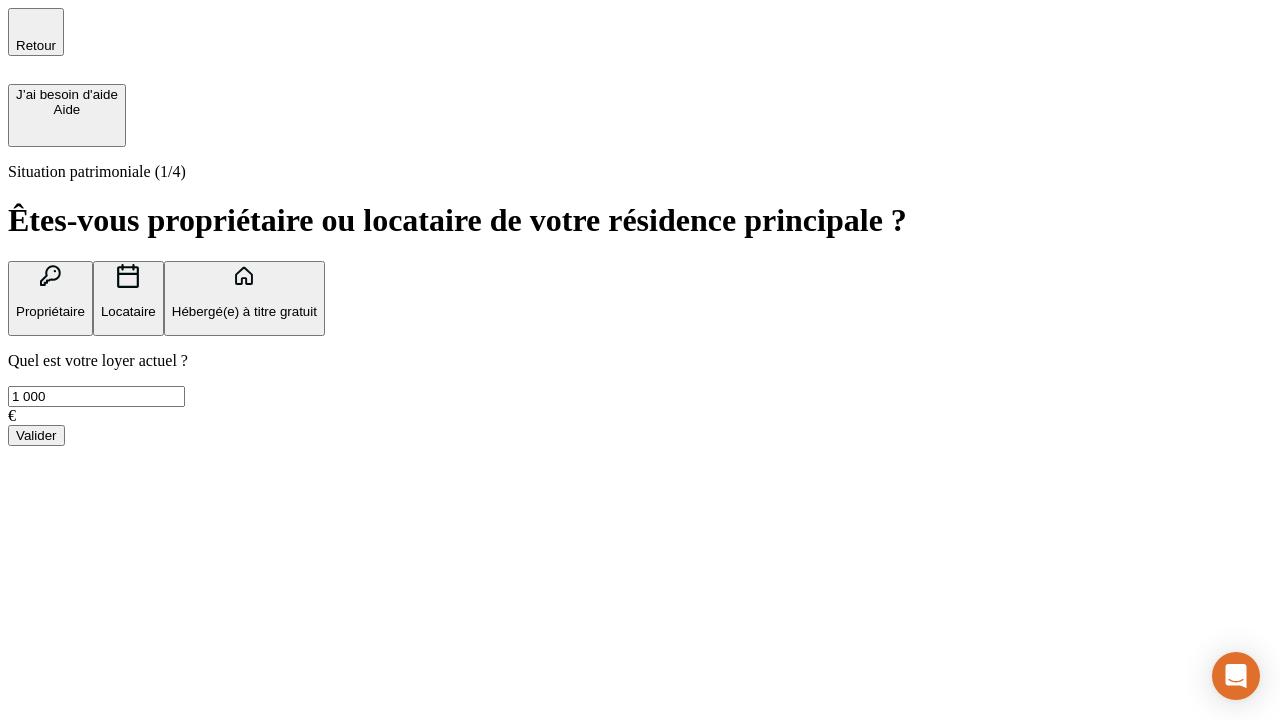 type on "1 000" 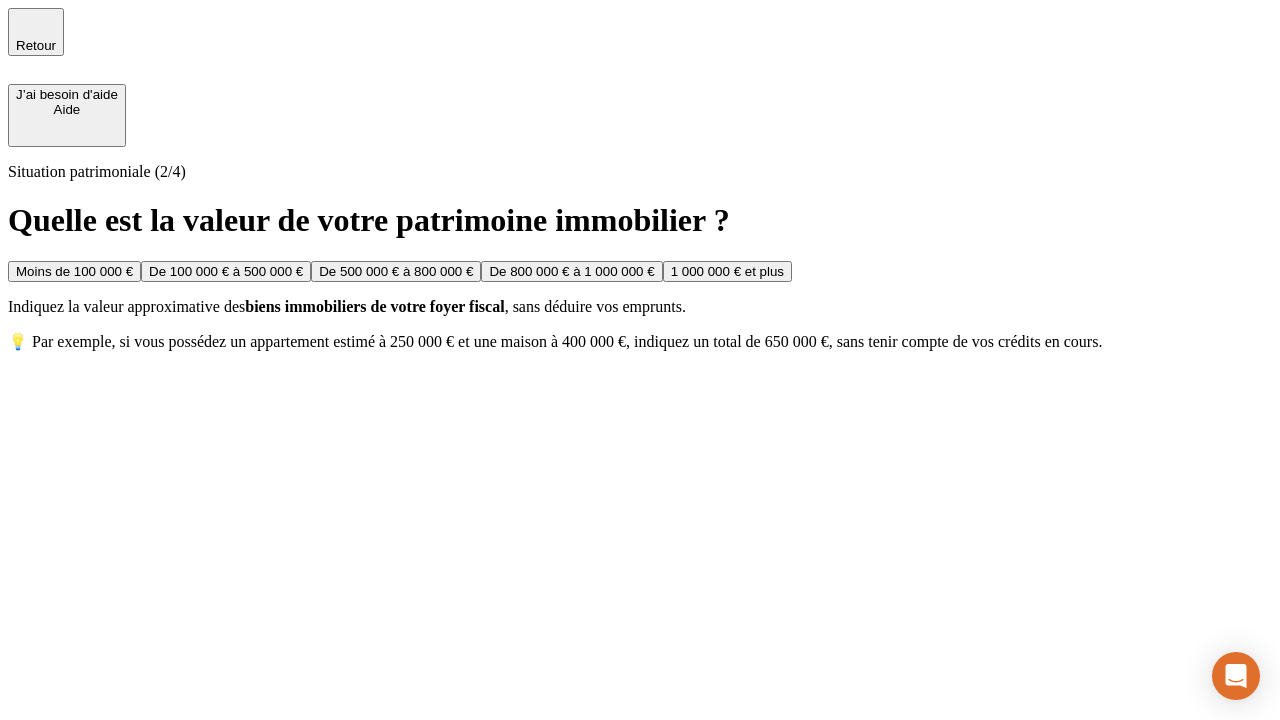 click on "Moins de 100 000 €" at bounding box center (74, 271) 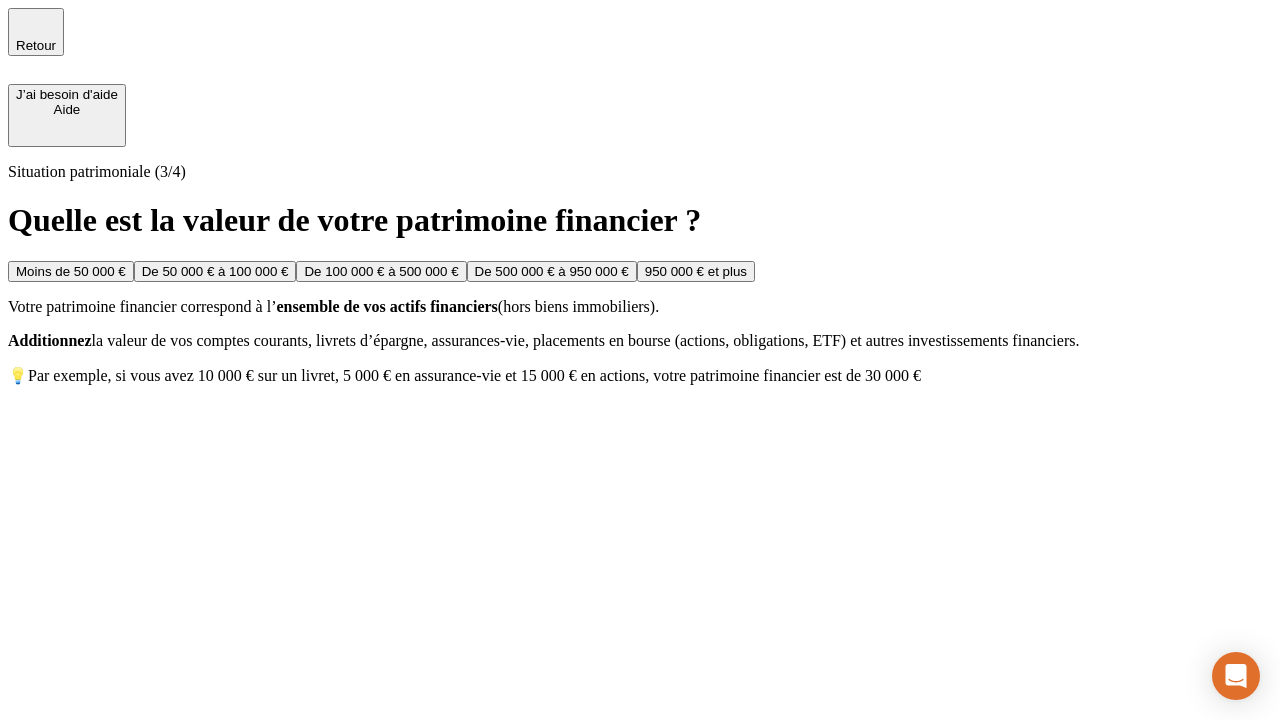 click on "Moins de 50 000 €" at bounding box center (71, 271) 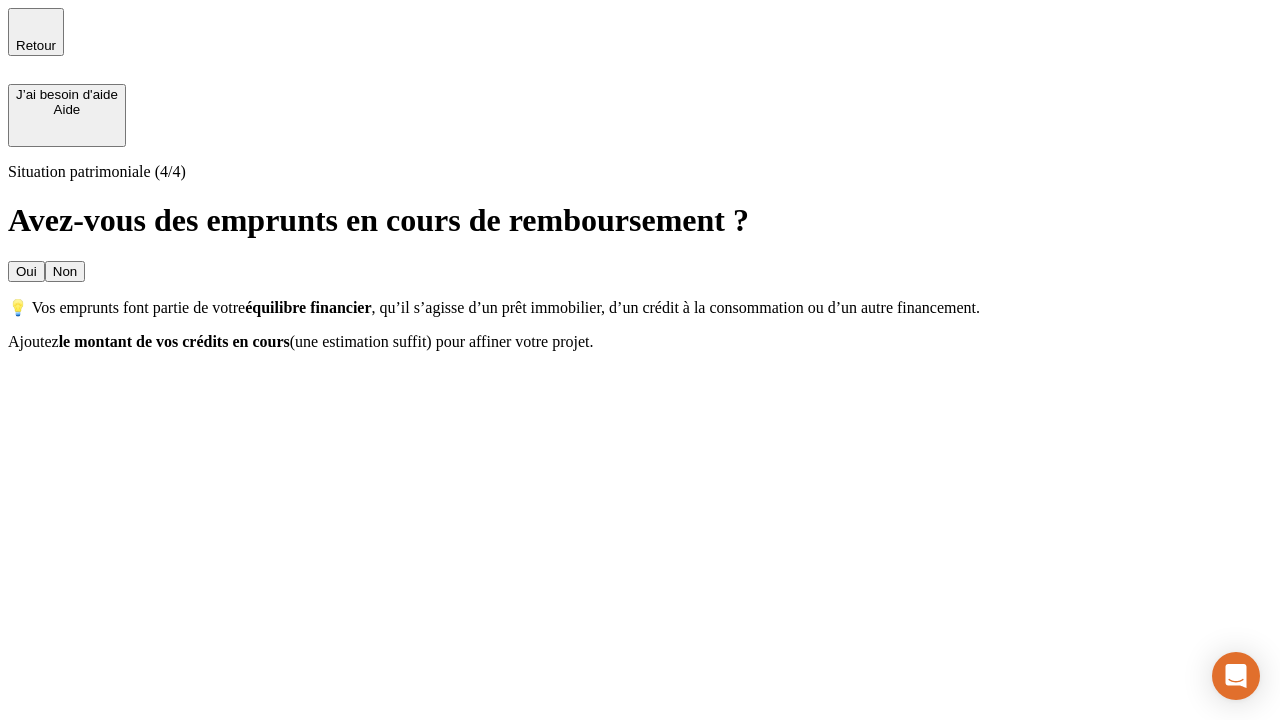 click on "Non" at bounding box center (65, 271) 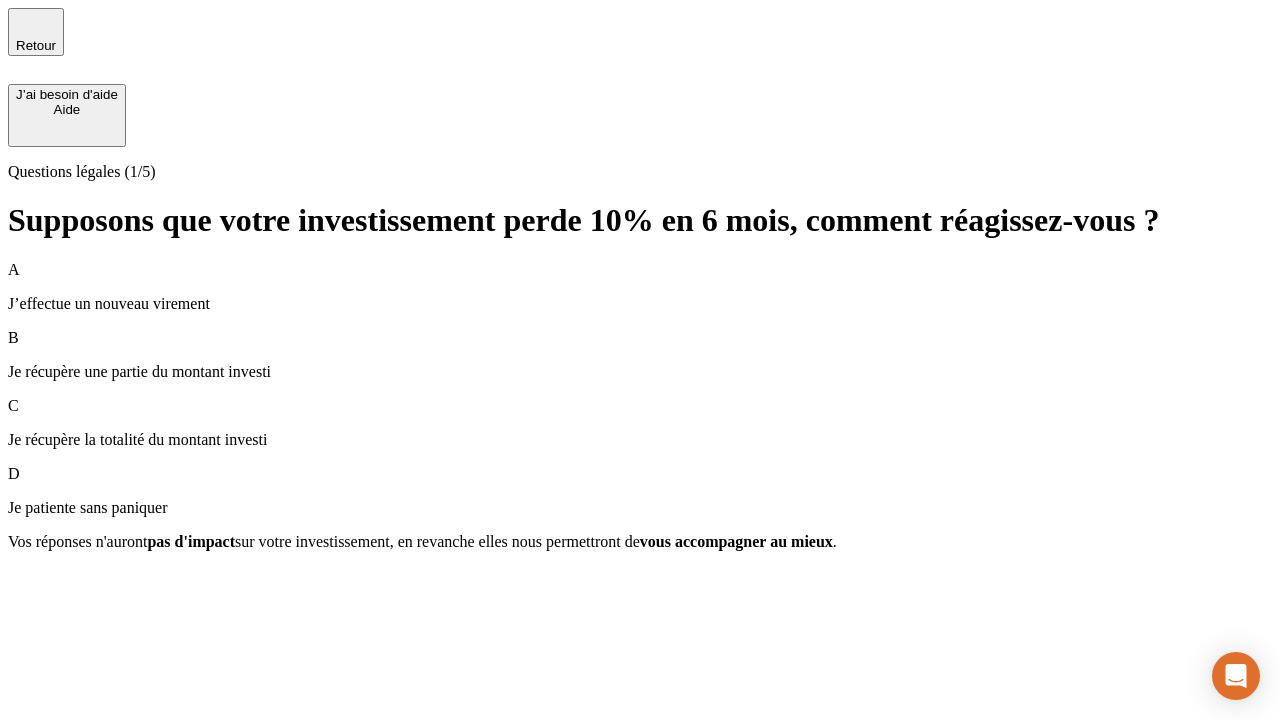click on "A J’effectue un nouveau virement" at bounding box center [640, 287] 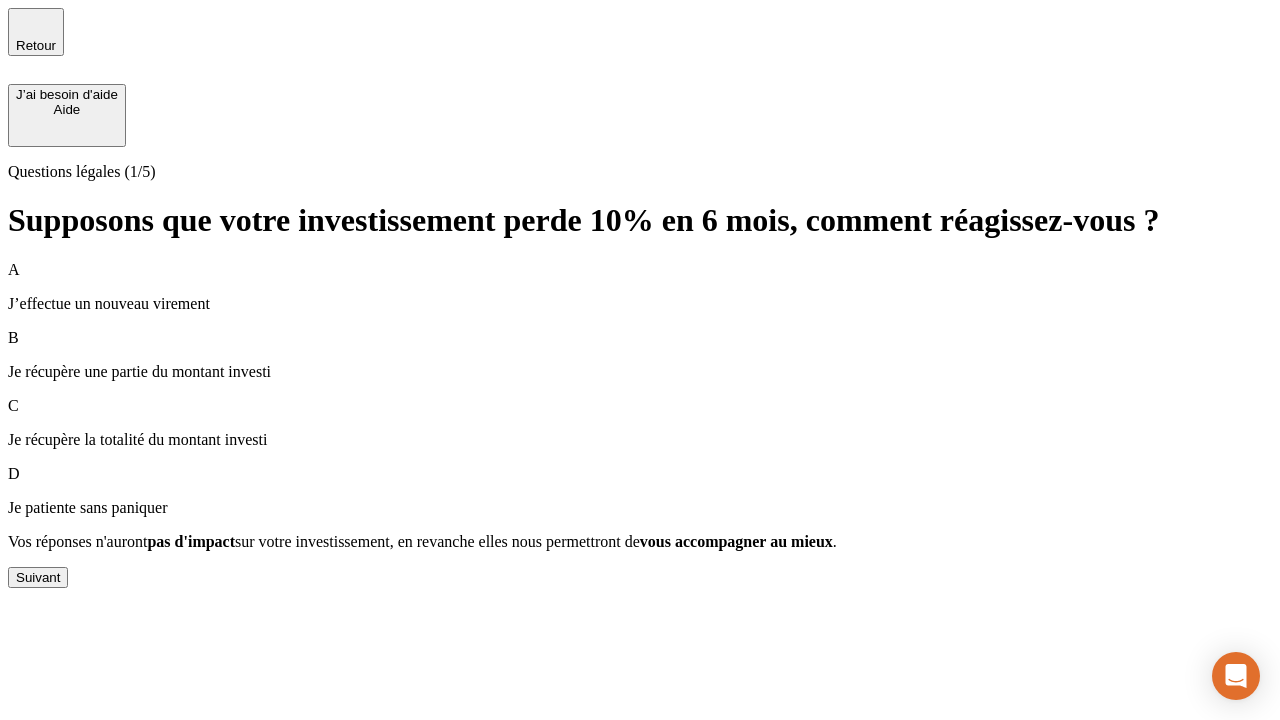 click on "Suivant" at bounding box center (38, 577) 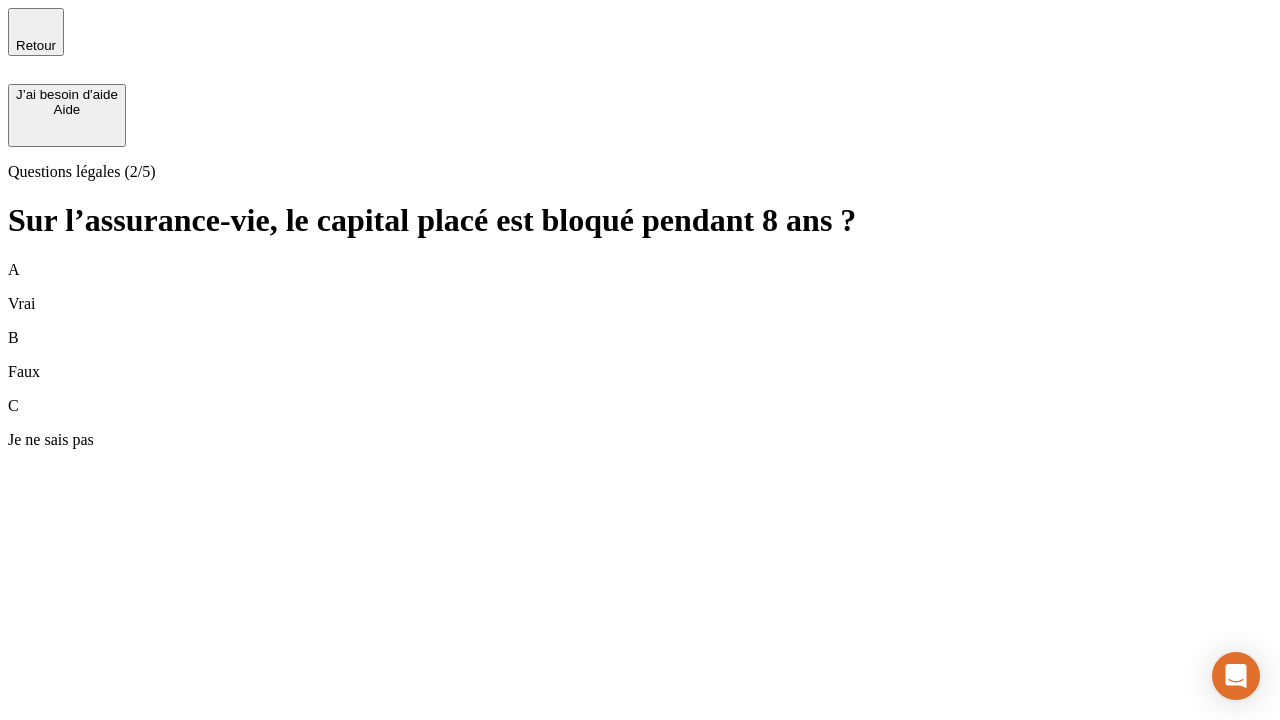 click on "A Vrai" at bounding box center (640, 287) 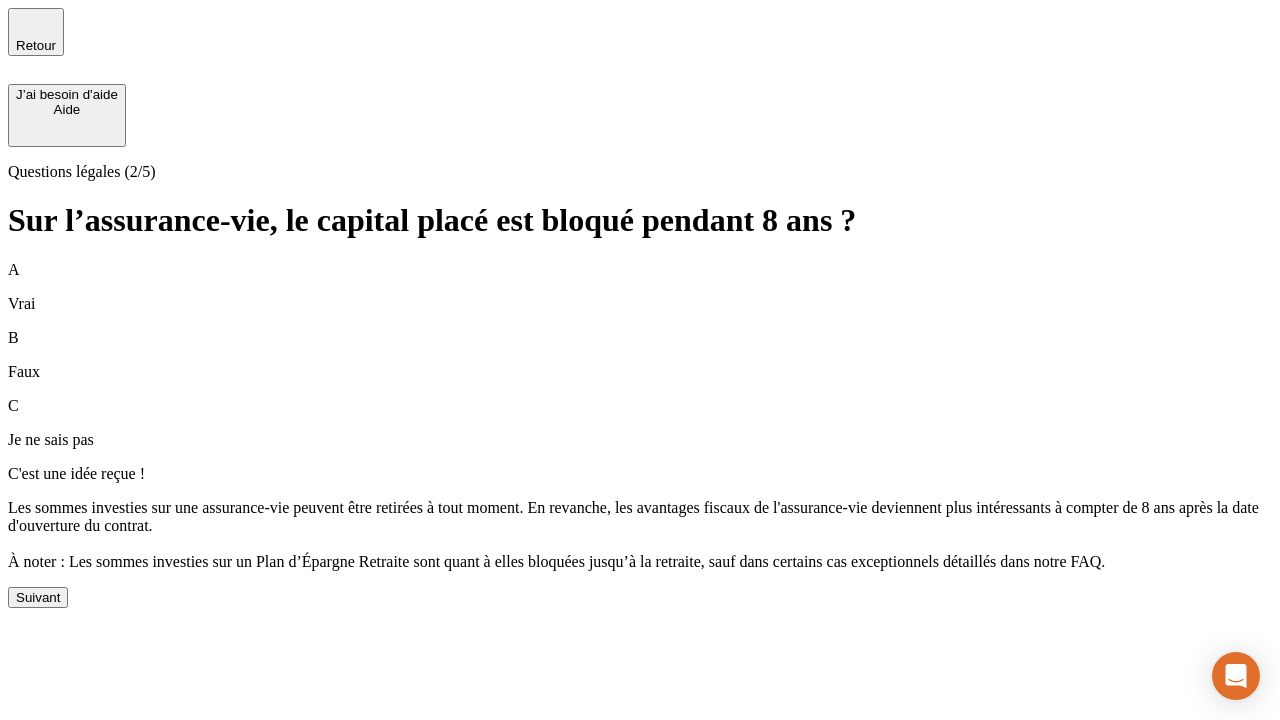 click on "Suivant" at bounding box center [38, 597] 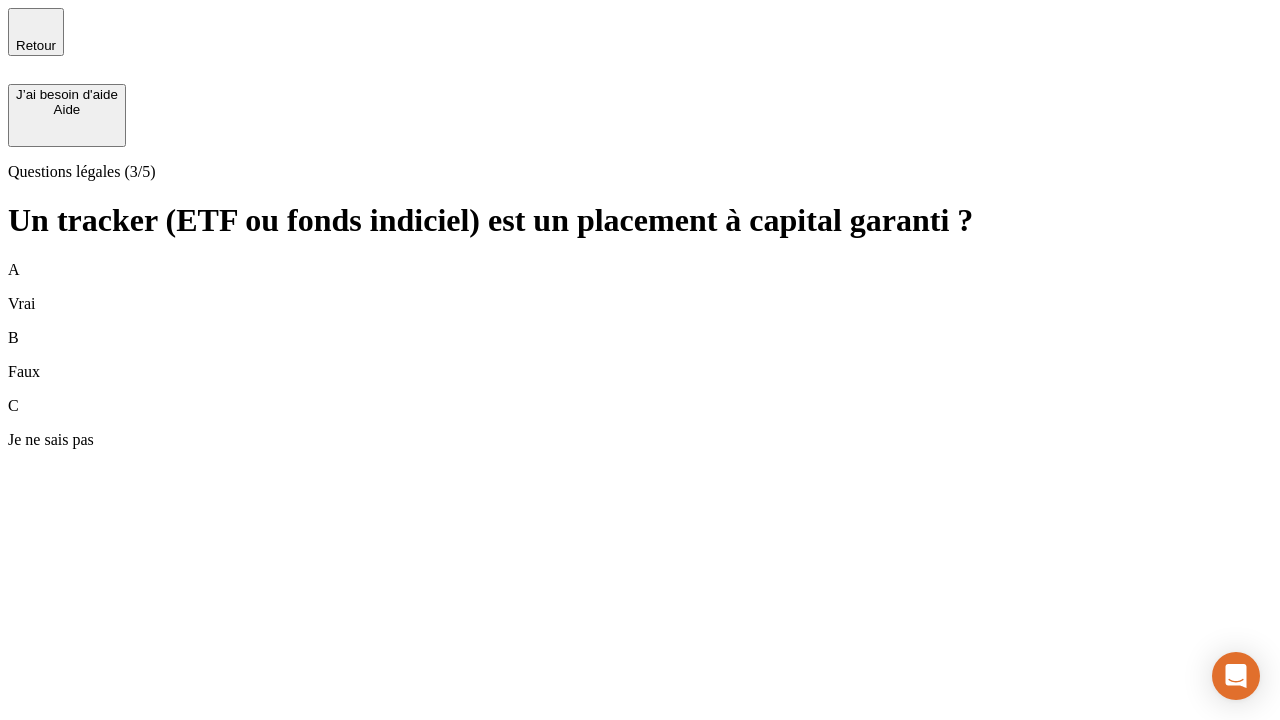 click on "A Vrai" at bounding box center [640, 287] 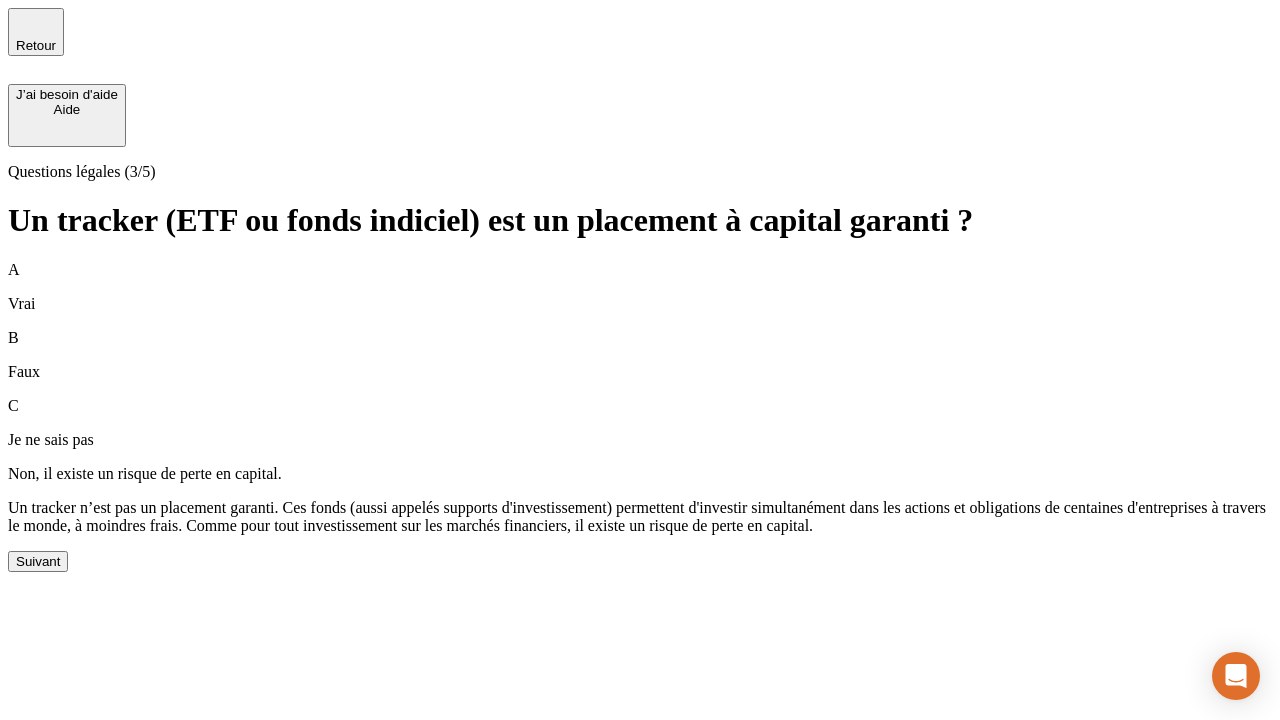 click on "Suivant" at bounding box center (38, 561) 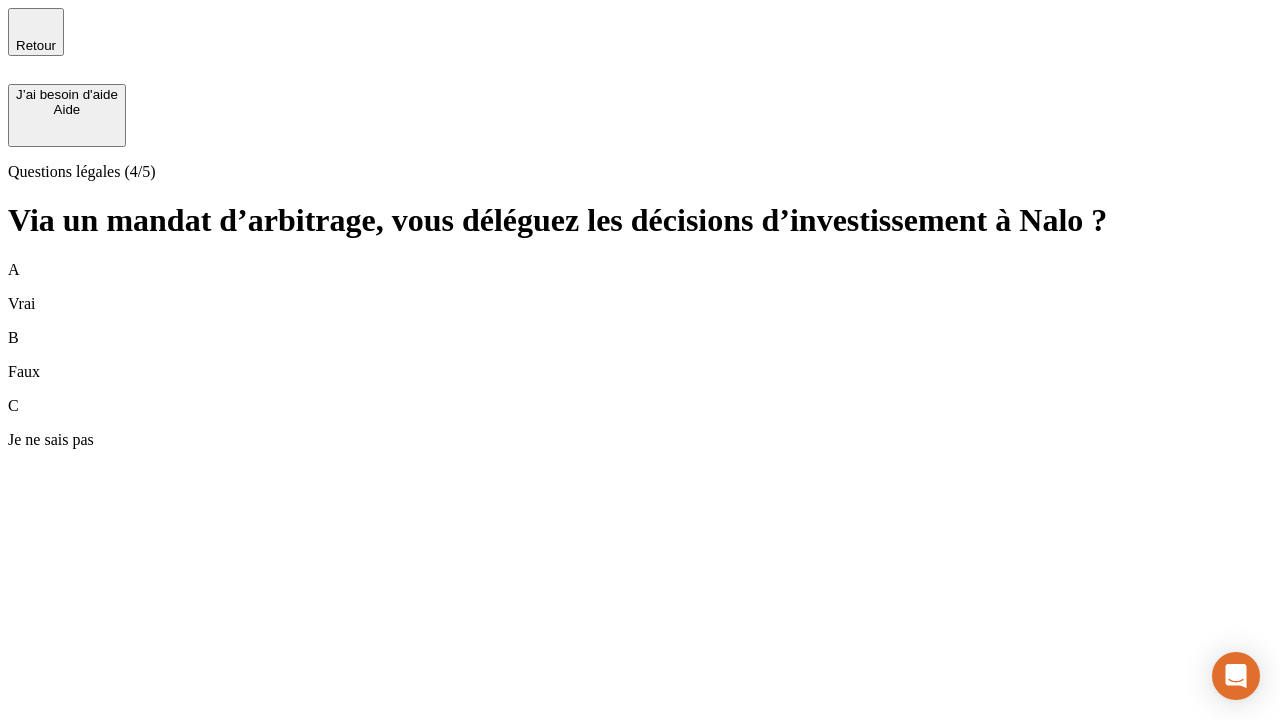 click on "A Vrai" at bounding box center [640, 287] 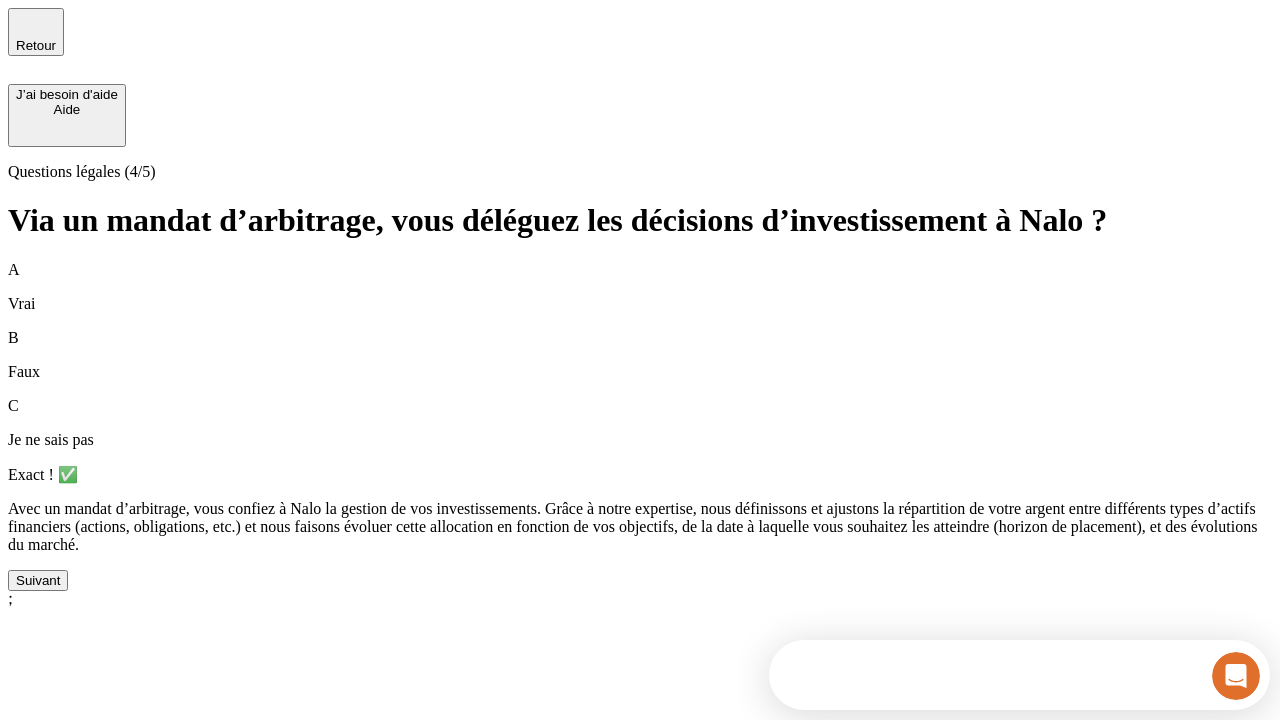 click on "Suivant" at bounding box center [38, 580] 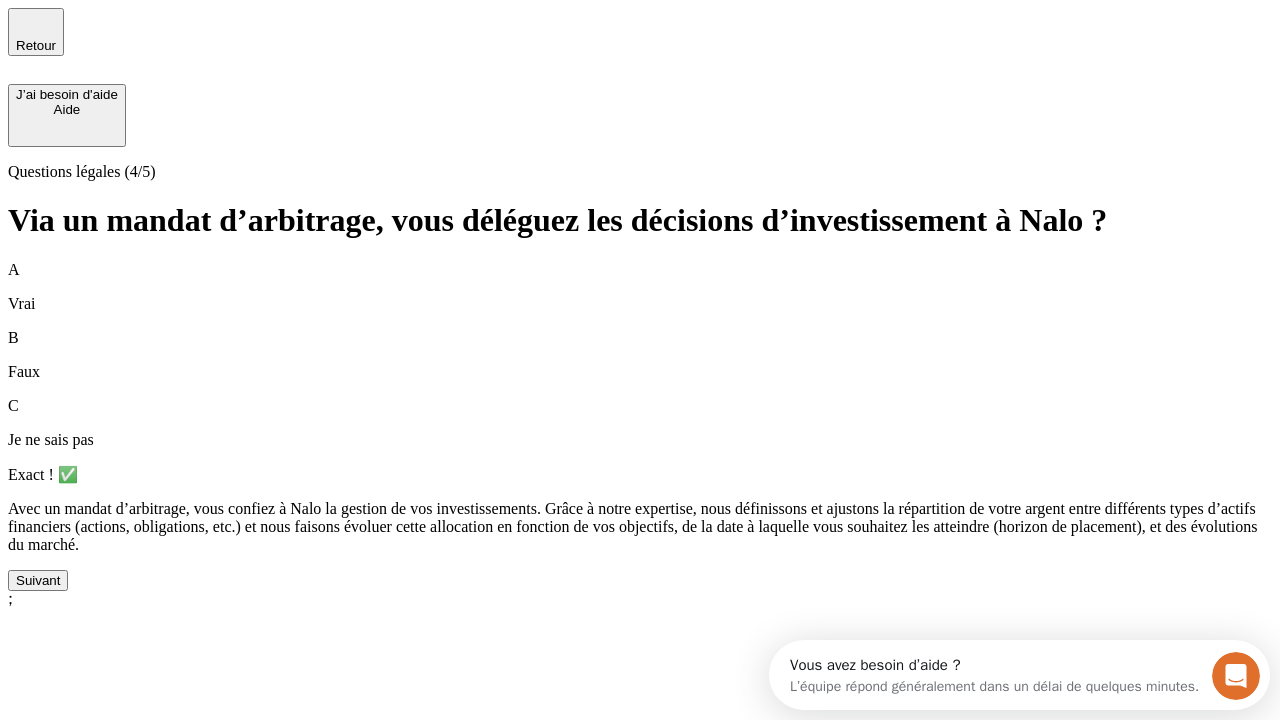 scroll, scrollTop: 0, scrollLeft: 0, axis: both 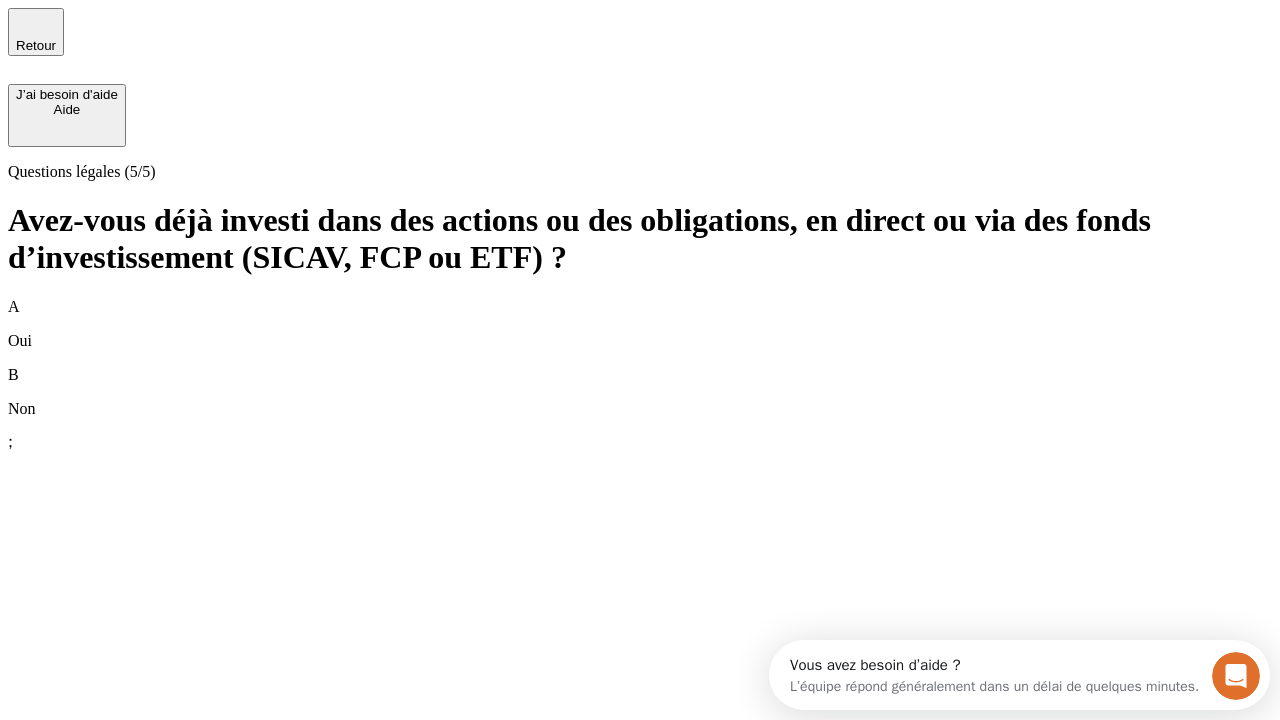 click on "B Non" at bounding box center [640, 392] 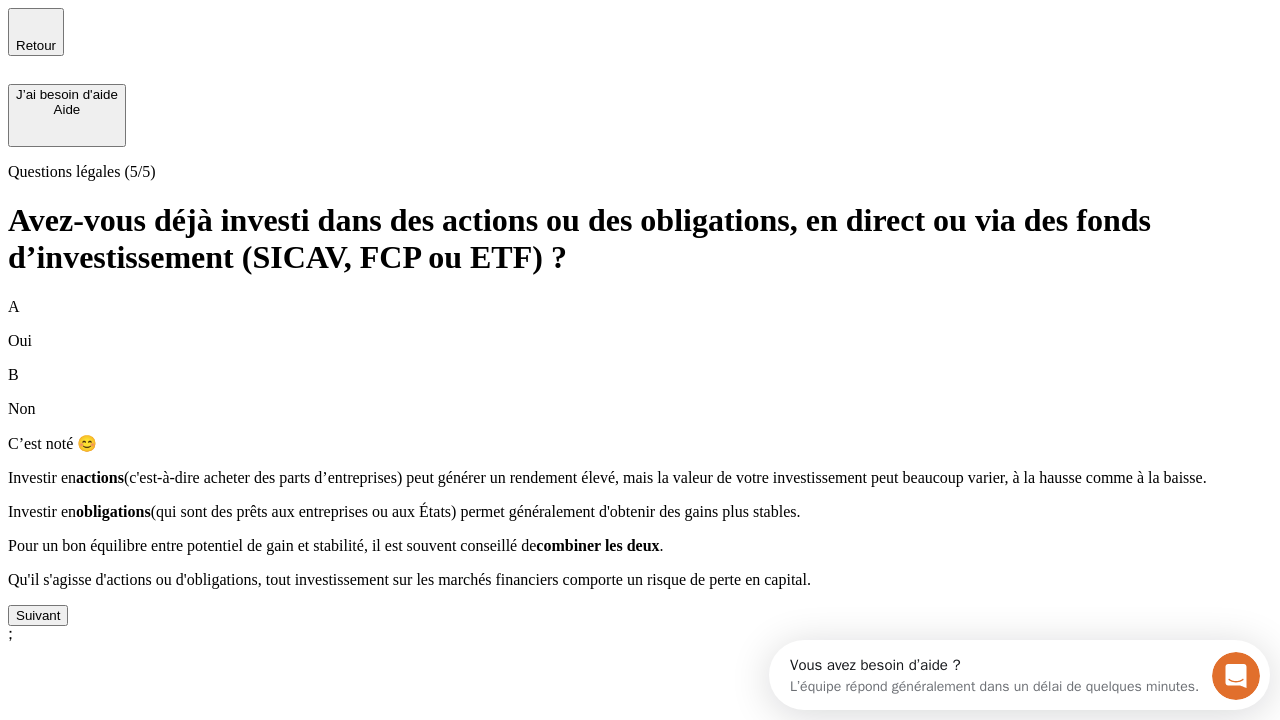 click on "Suivant" at bounding box center (38, 615) 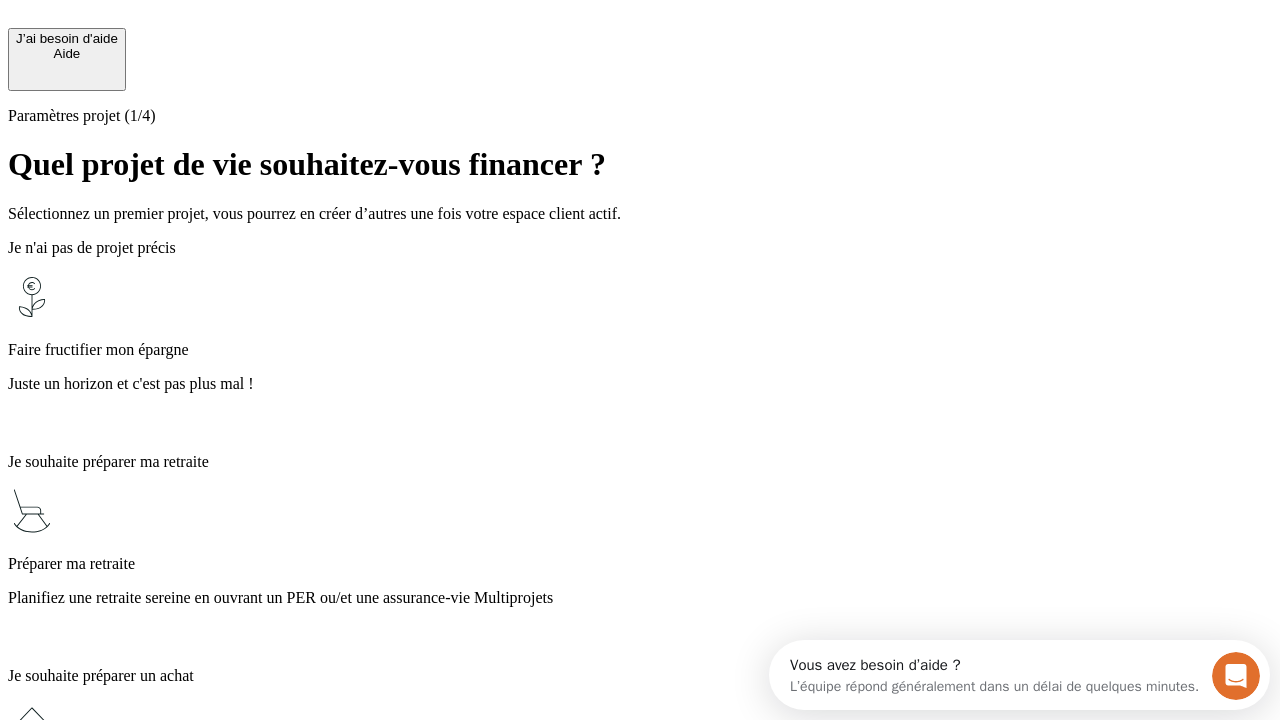 click on "Juste un horizon et c'est pas plus mal !" at bounding box center [640, 384] 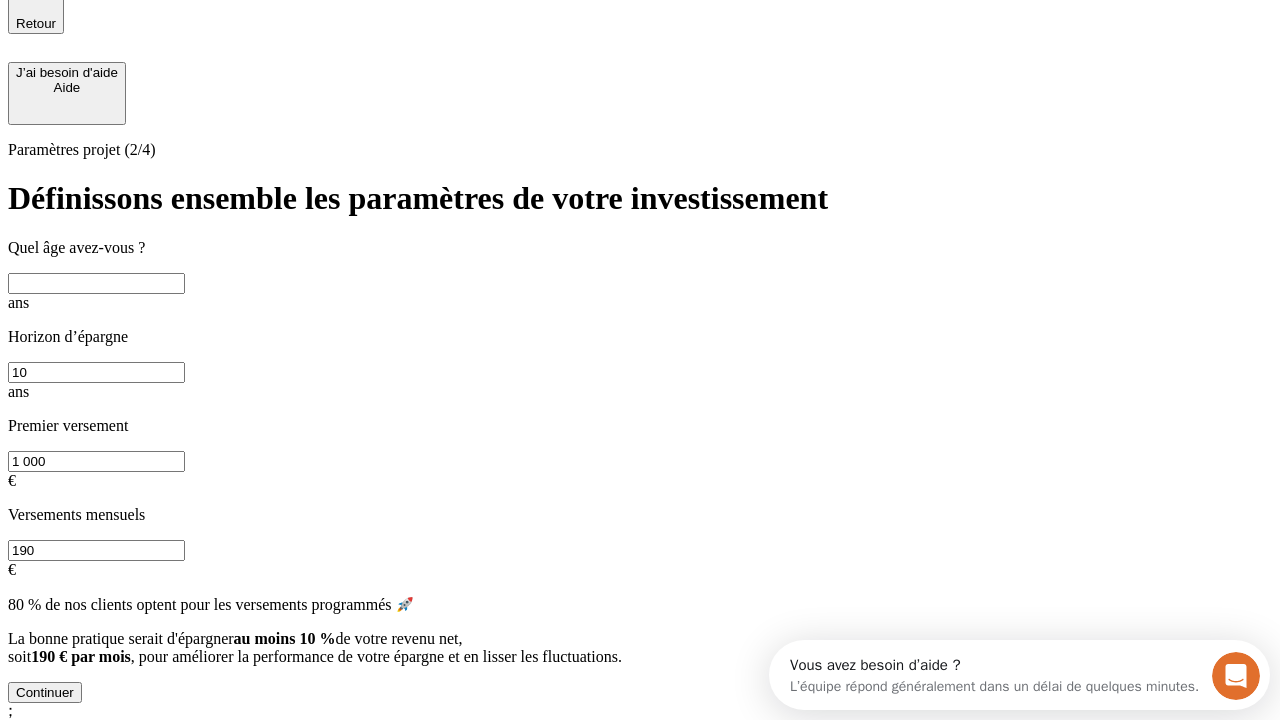 click at bounding box center (96, 283) 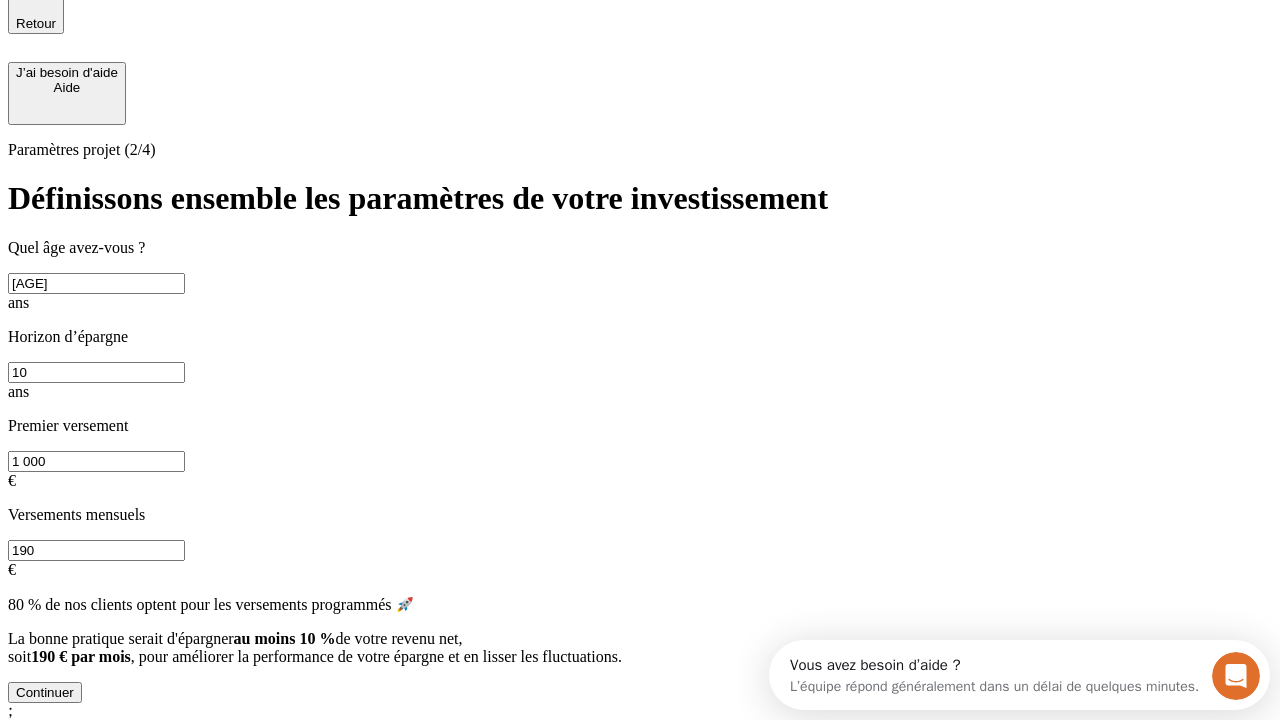 type on "[AGE]" 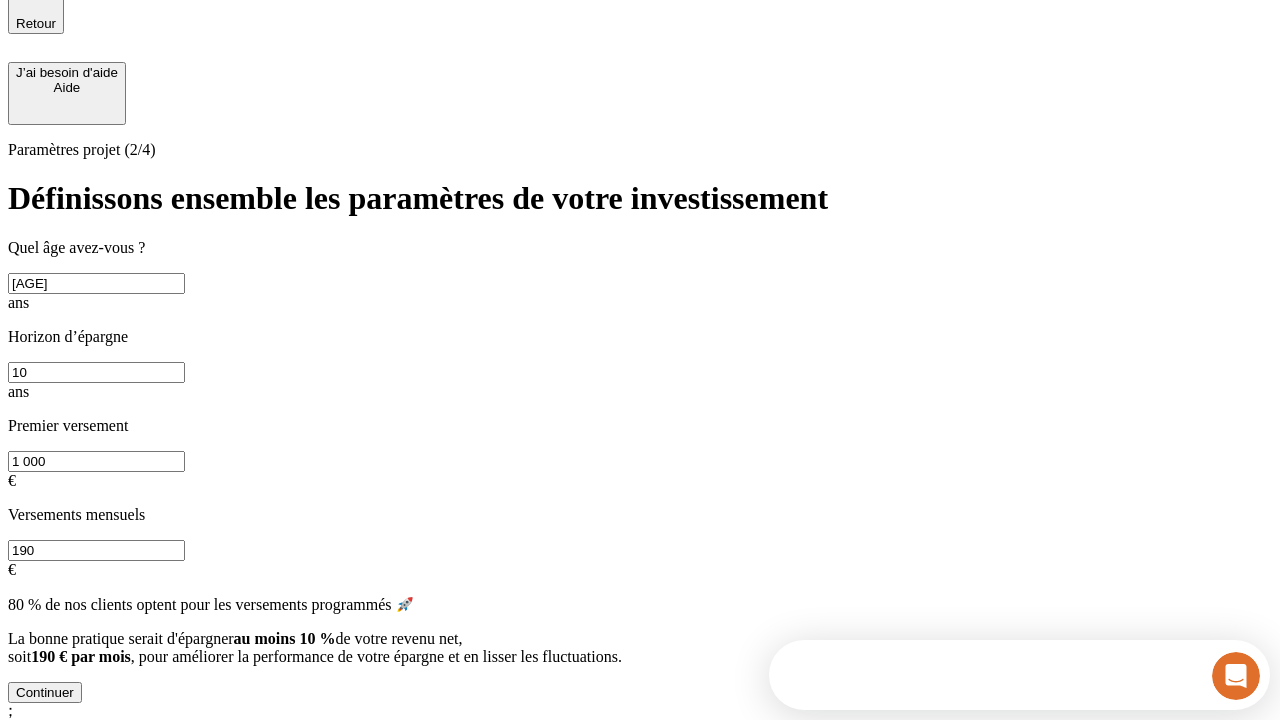 click on "1 000" at bounding box center [96, 461] 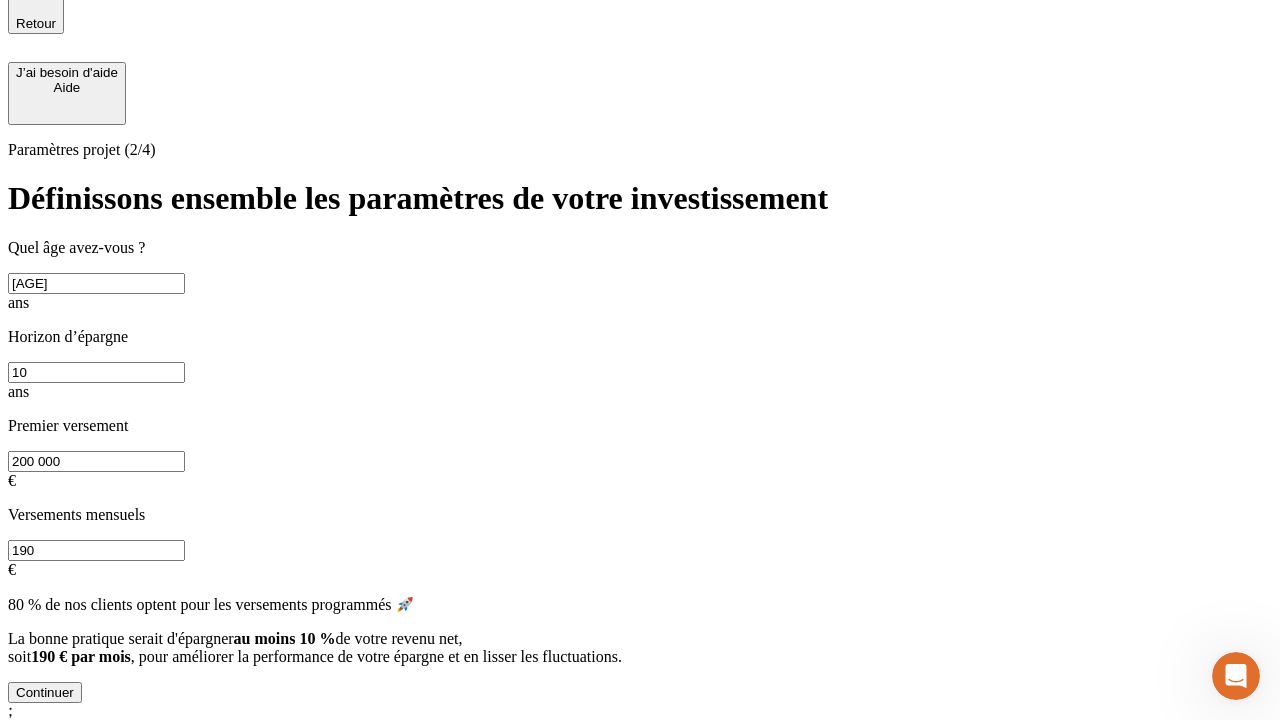 scroll, scrollTop: 4, scrollLeft: 0, axis: vertical 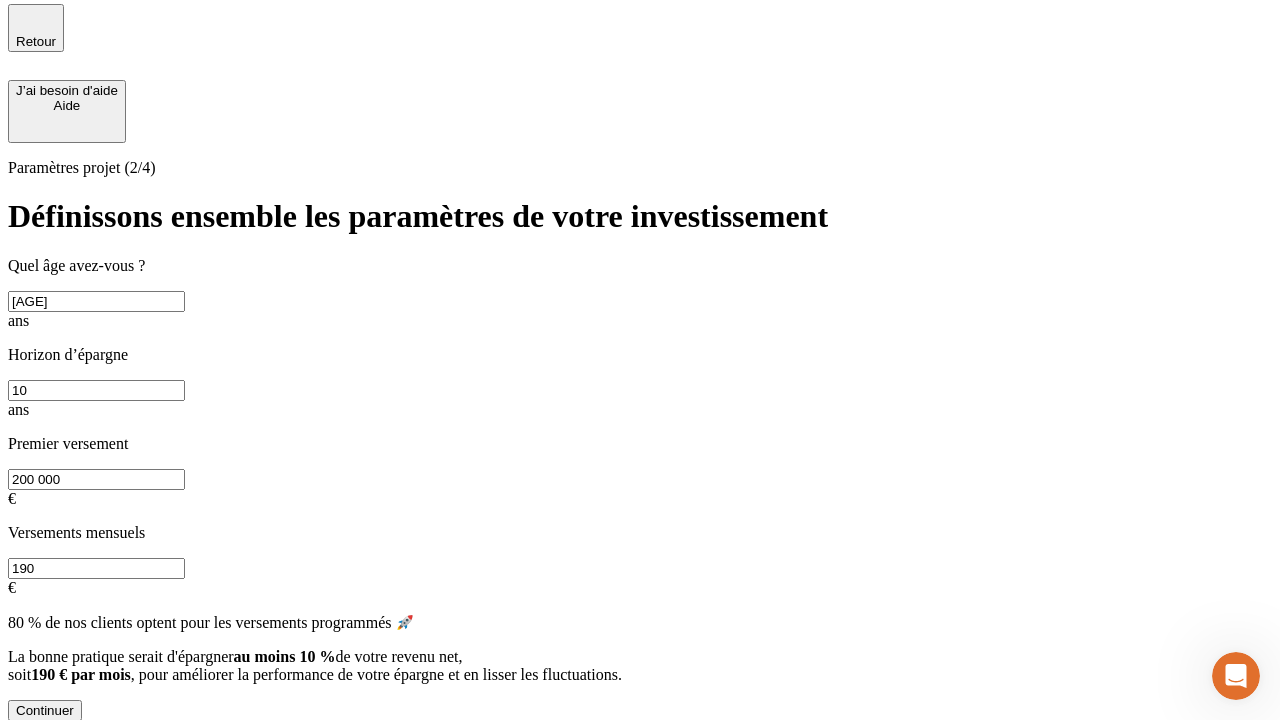 type on "200 000" 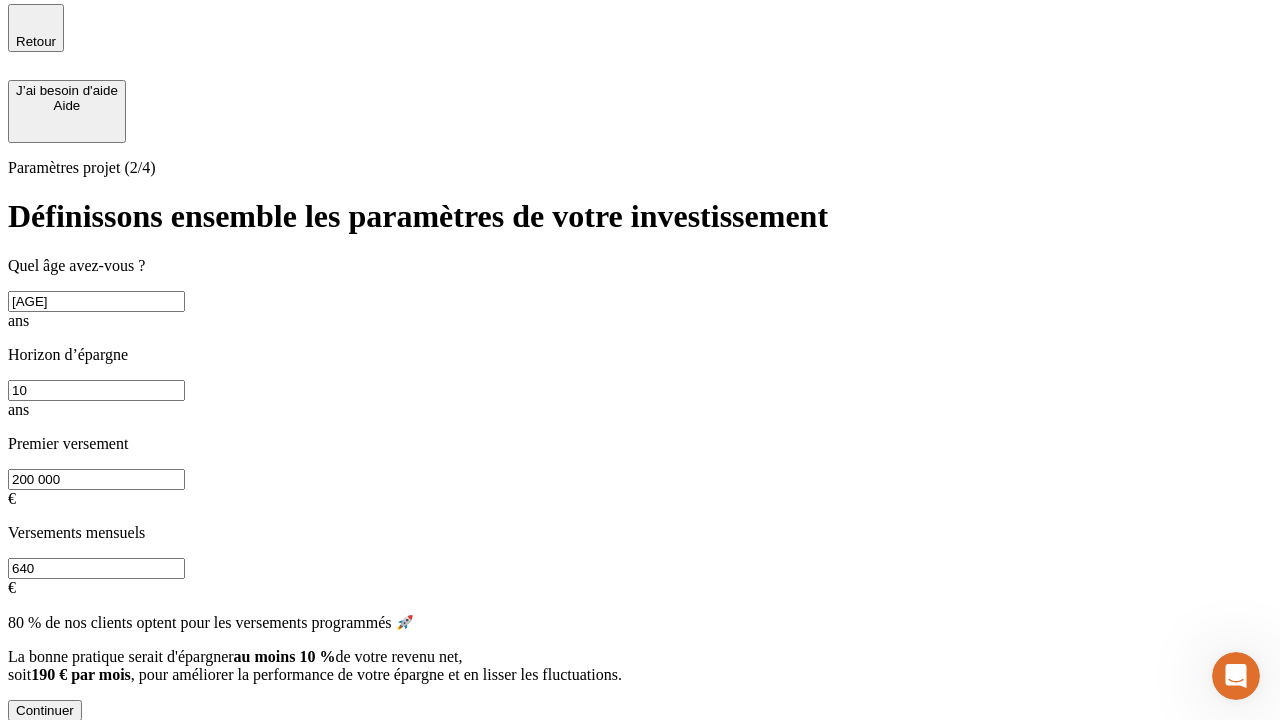 type on "640" 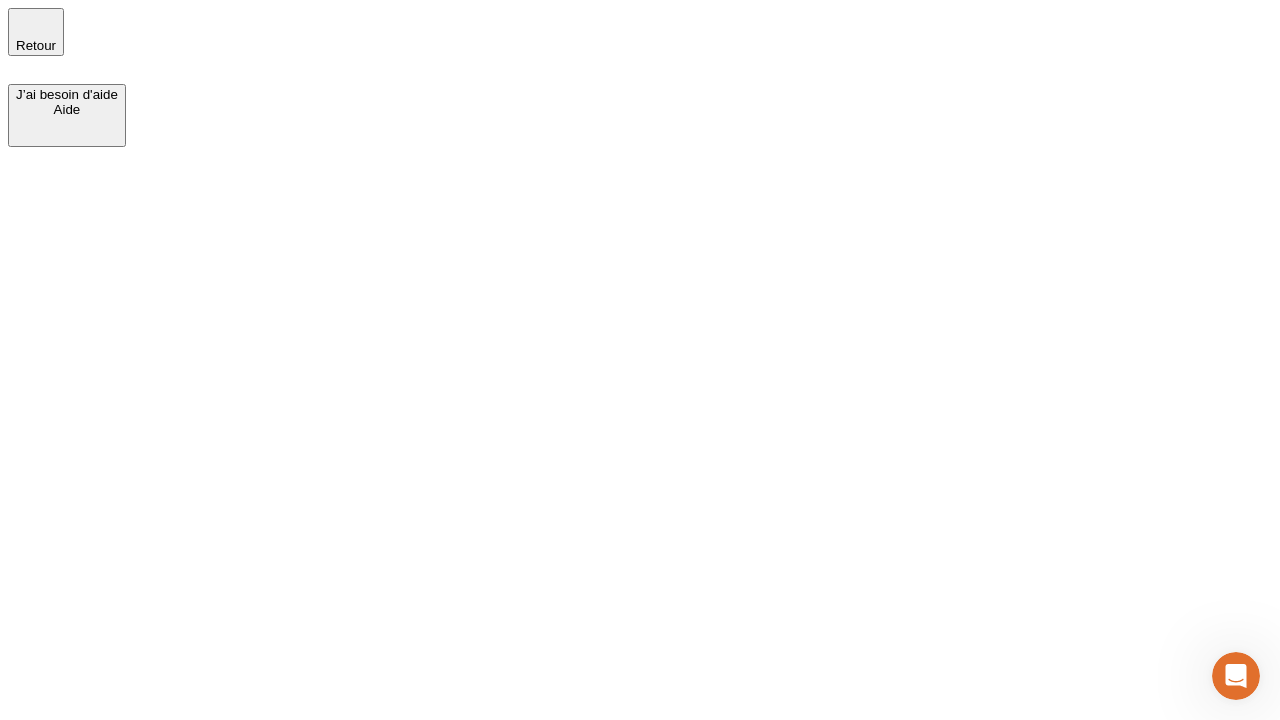 scroll, scrollTop: 0, scrollLeft: 0, axis: both 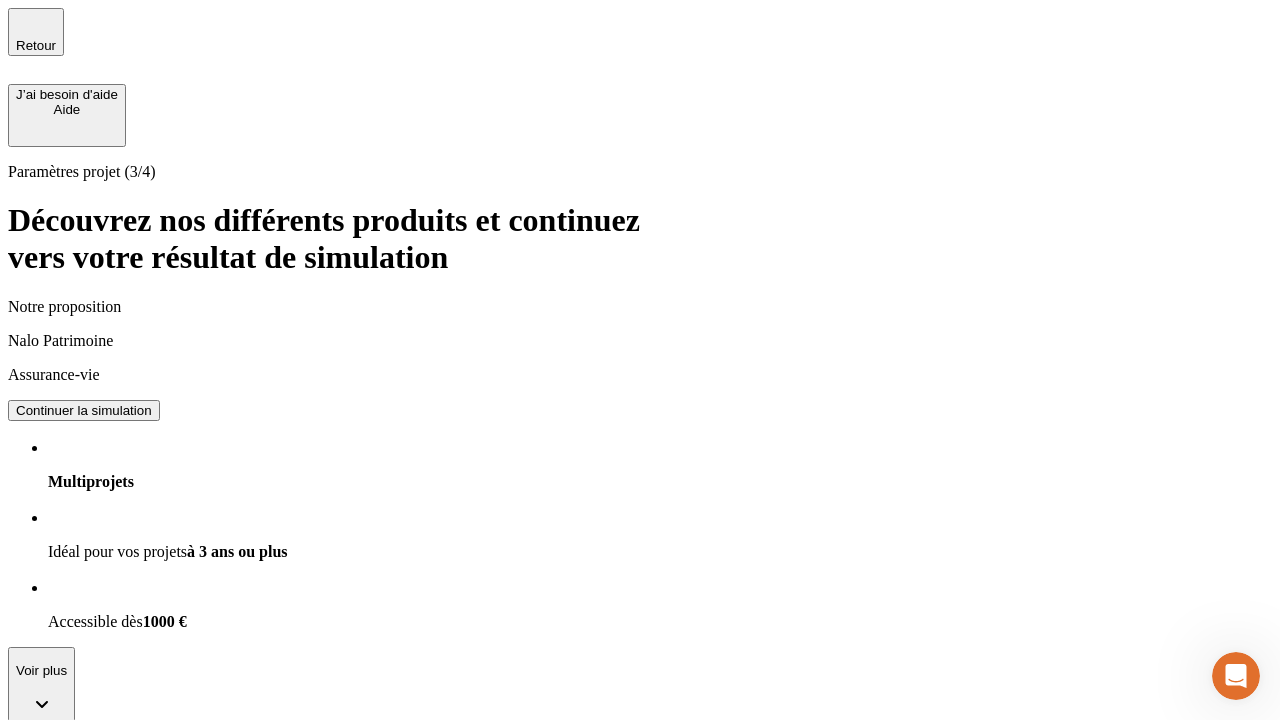 click on "Continuer la simulation" at bounding box center (84, 410) 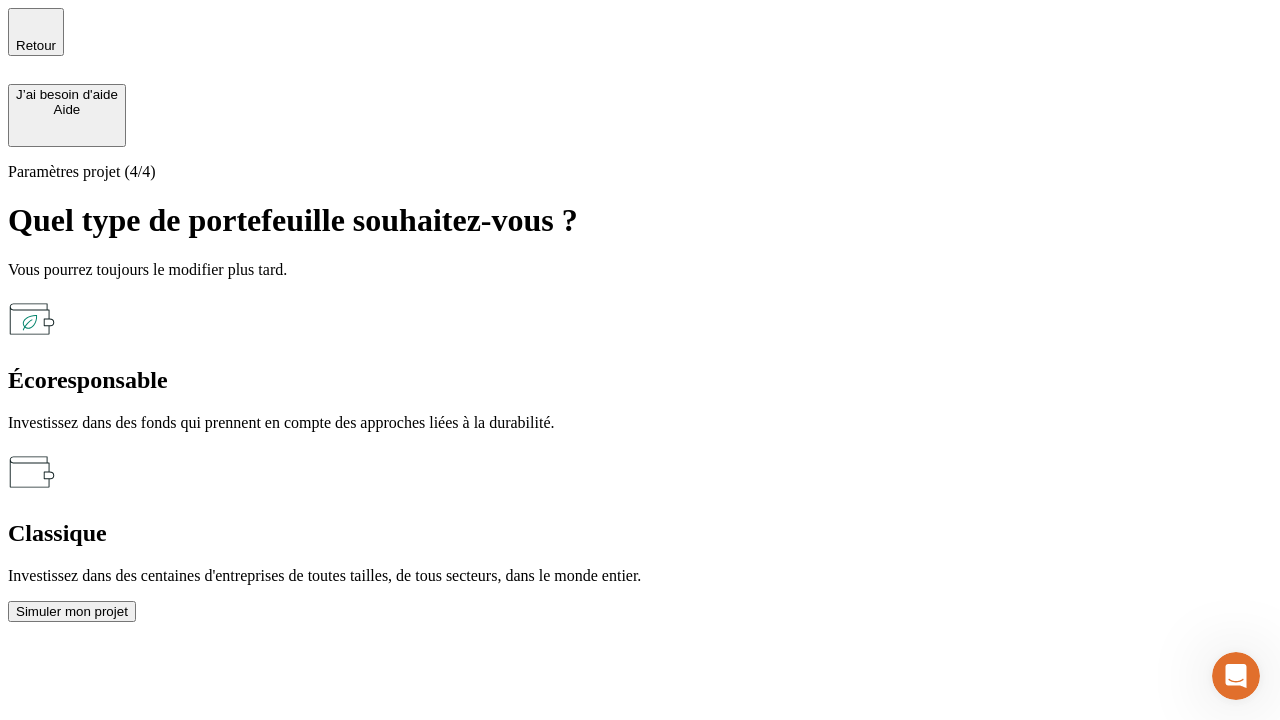 click on "Classique" at bounding box center [640, 533] 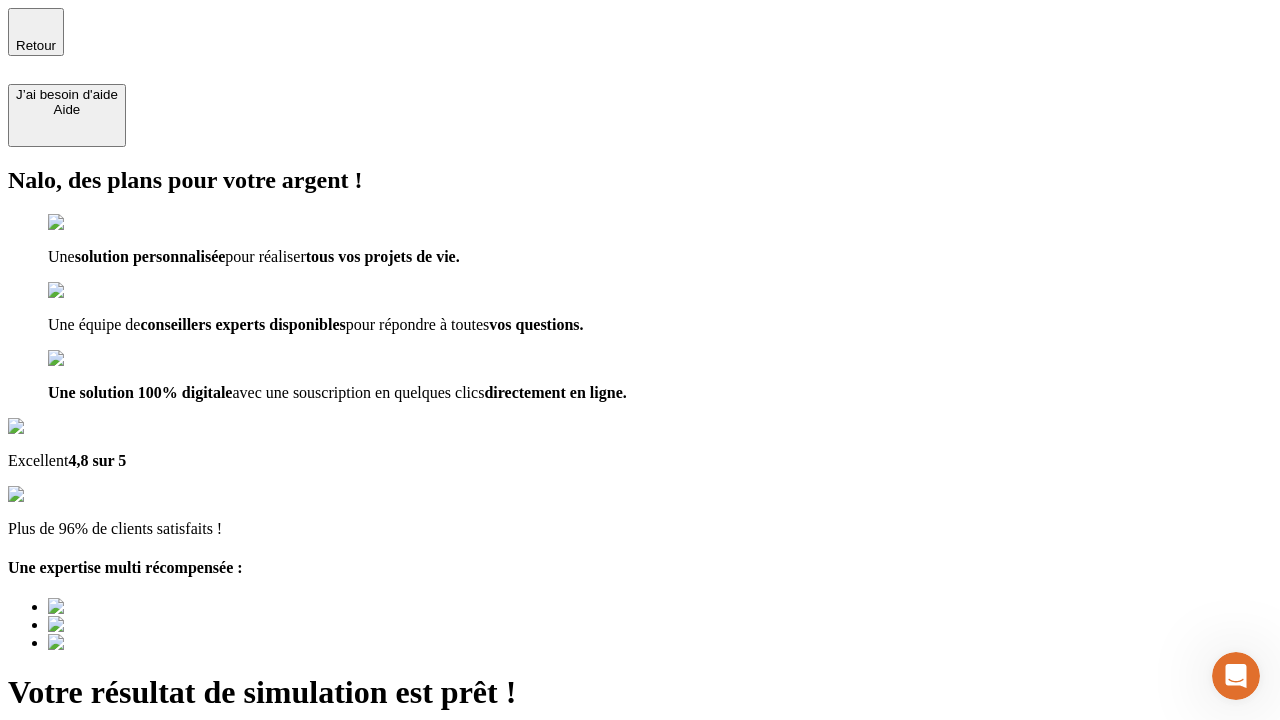 click on "Découvrir ma simulation" at bounding box center [87, 881] 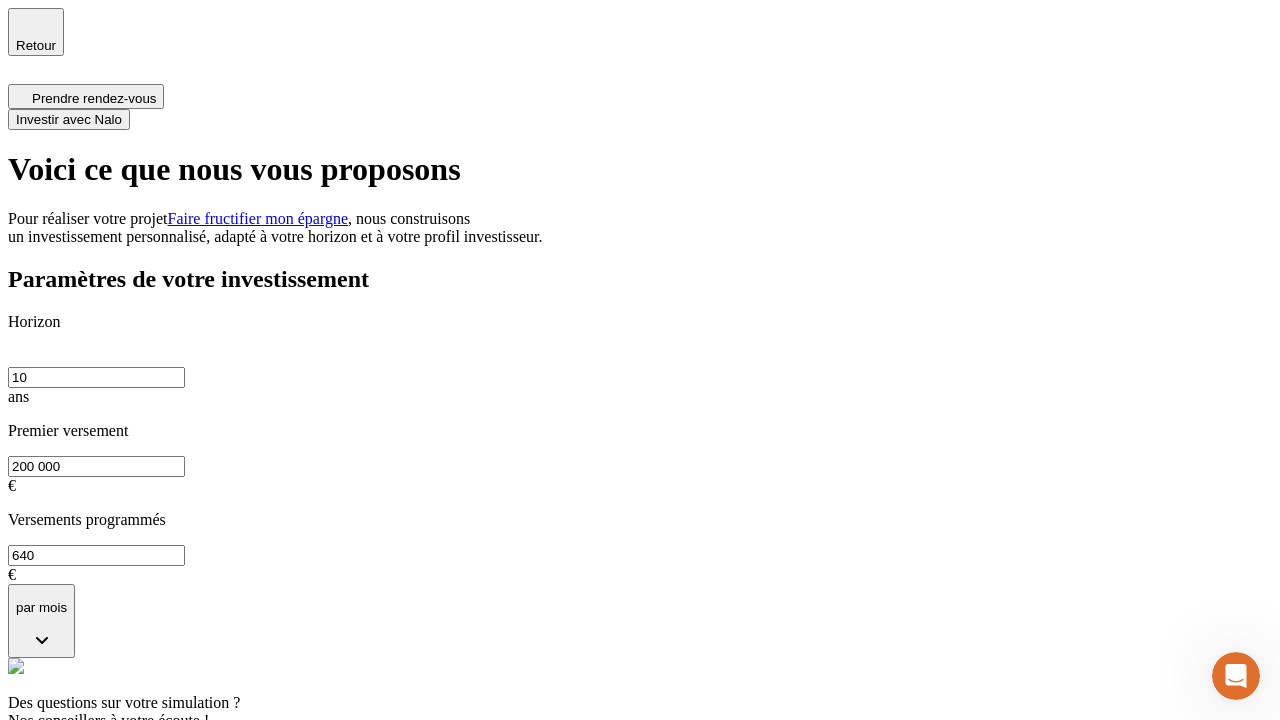 click on "Investir avec Nalo" at bounding box center (69, 119) 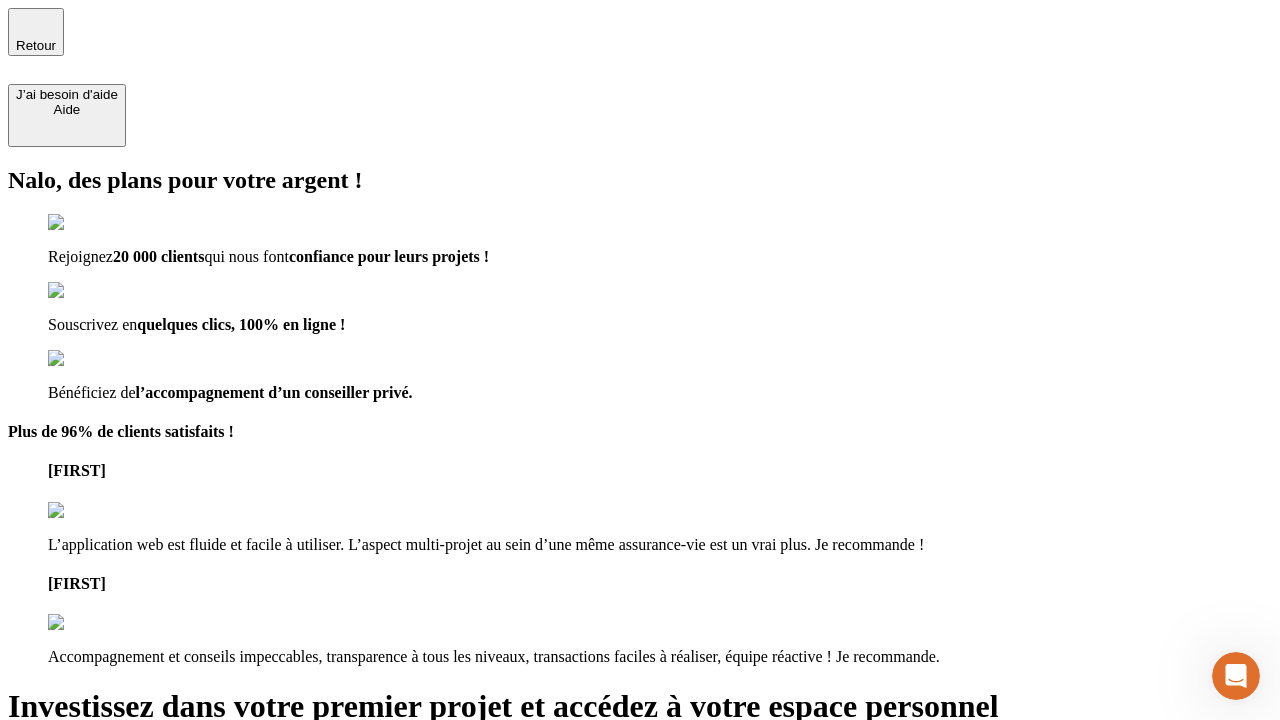 type on "[EMAIL]" 